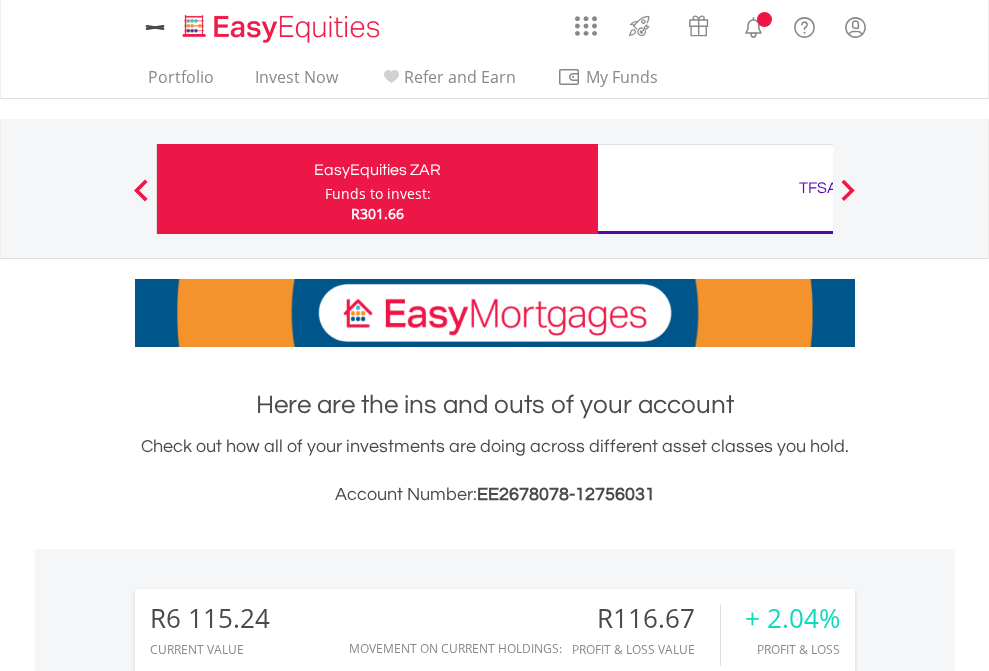 scroll, scrollTop: 0, scrollLeft: 0, axis: both 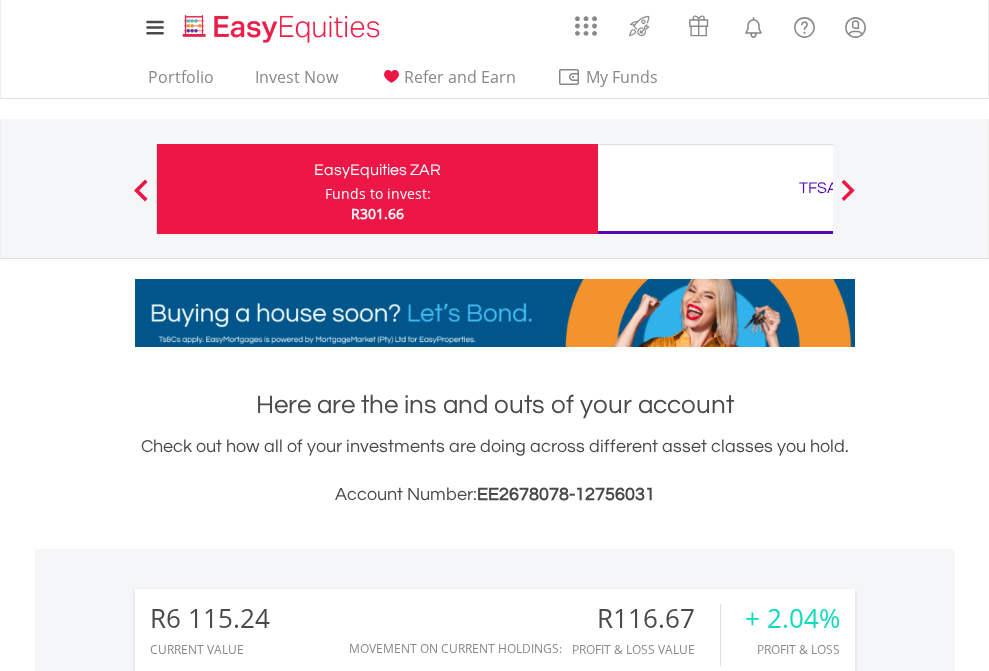 click on "Funds to invest:" at bounding box center (378, 194) 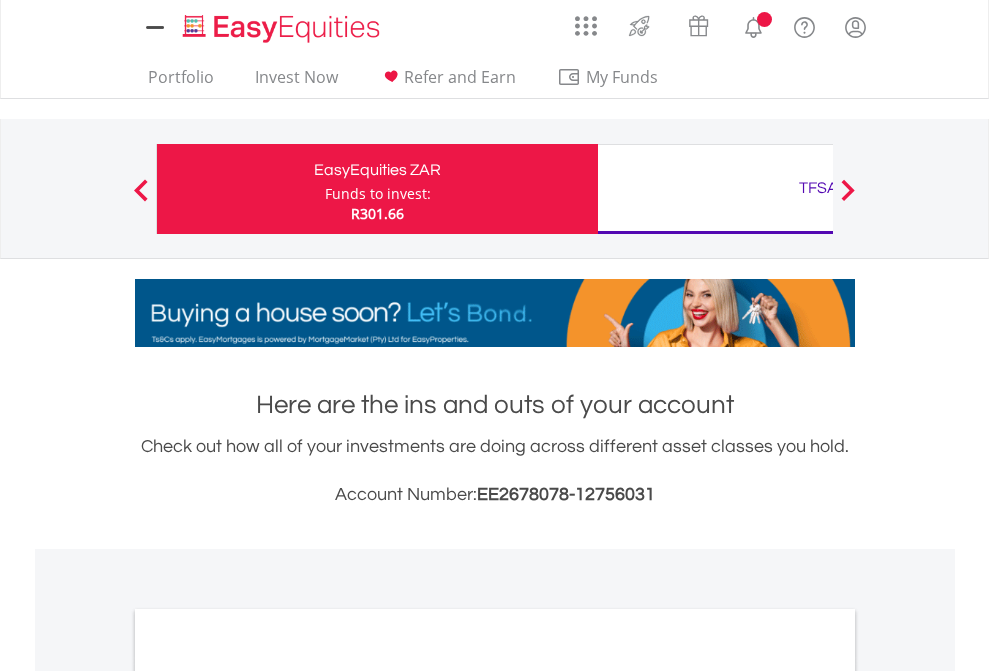 scroll, scrollTop: 0, scrollLeft: 0, axis: both 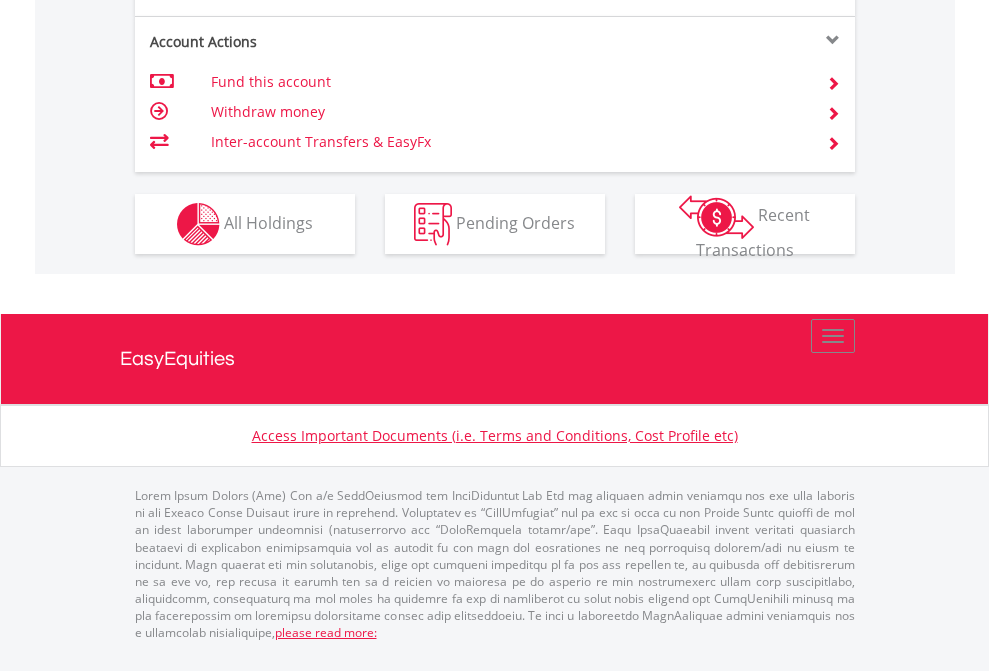 click on "Investment types" at bounding box center (706, -337) 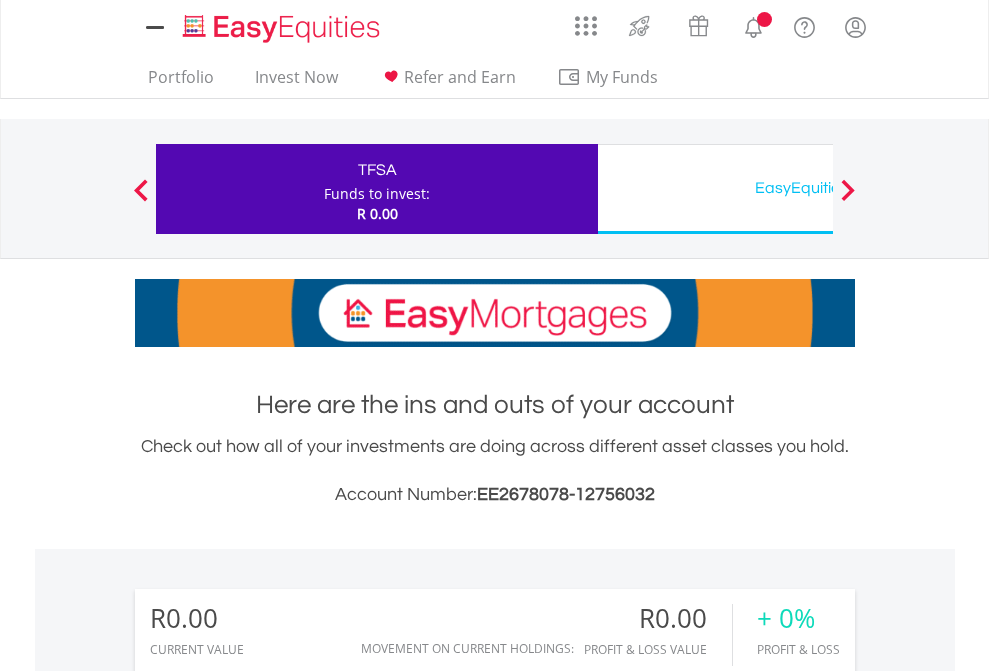scroll, scrollTop: 0, scrollLeft: 0, axis: both 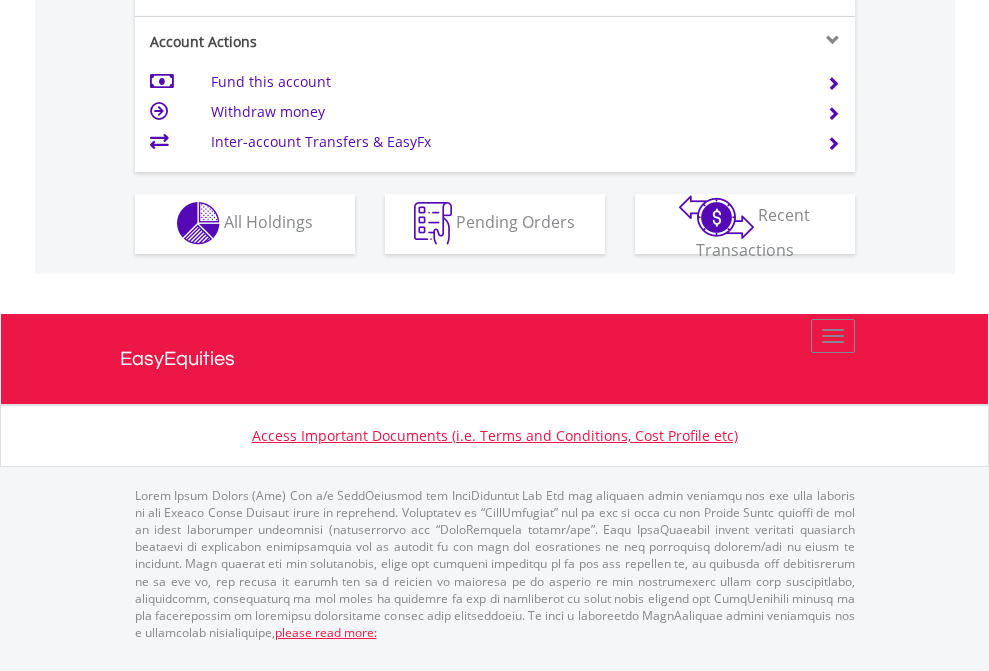 click on "Investment types" at bounding box center [706, -353] 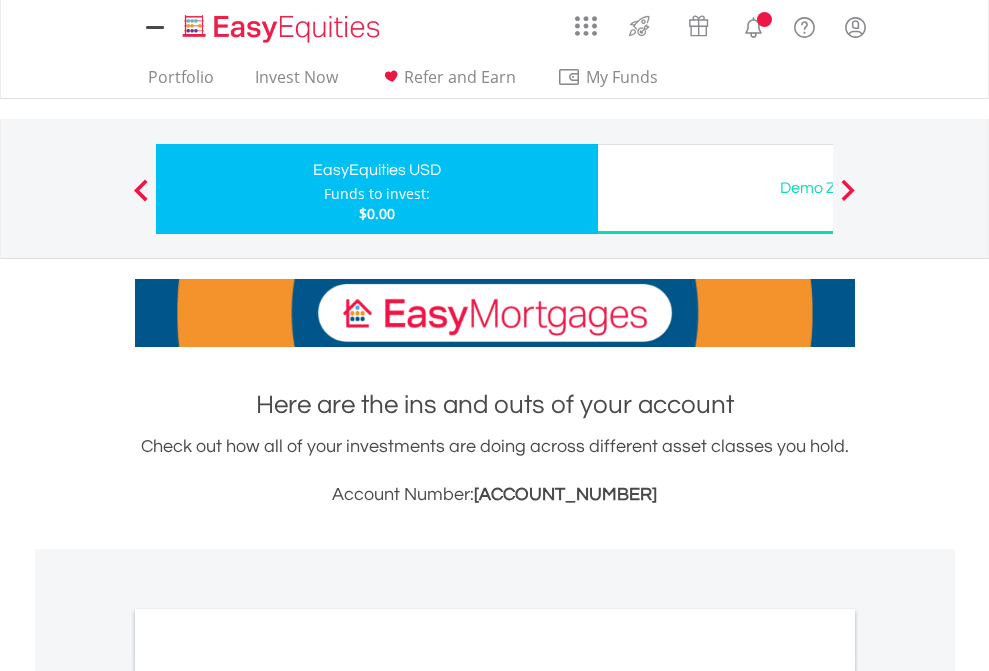 scroll, scrollTop: 0, scrollLeft: 0, axis: both 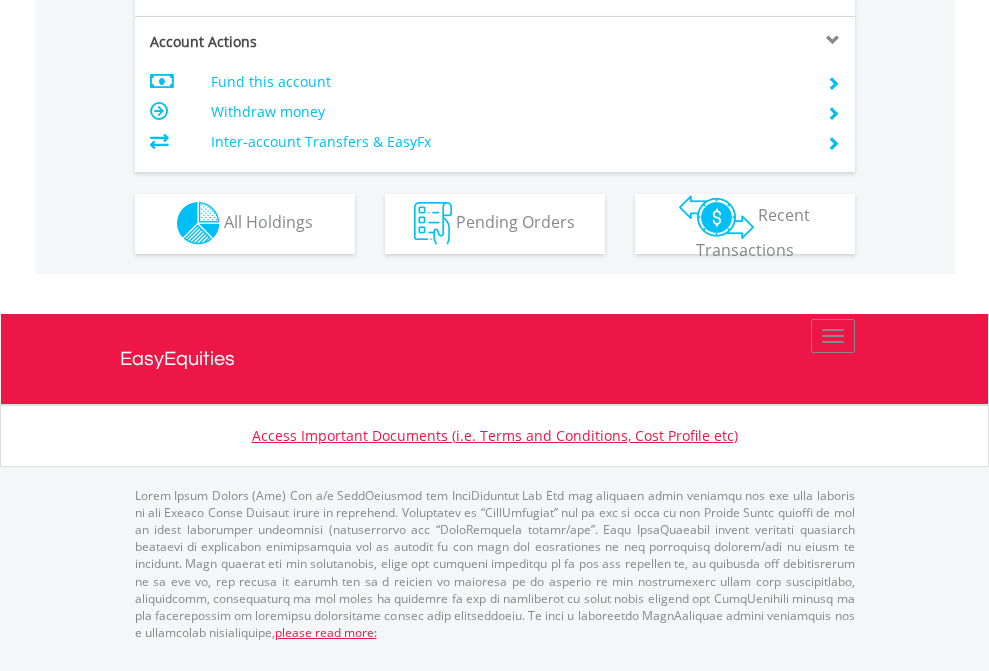 click on "Investment types" at bounding box center (706, -353) 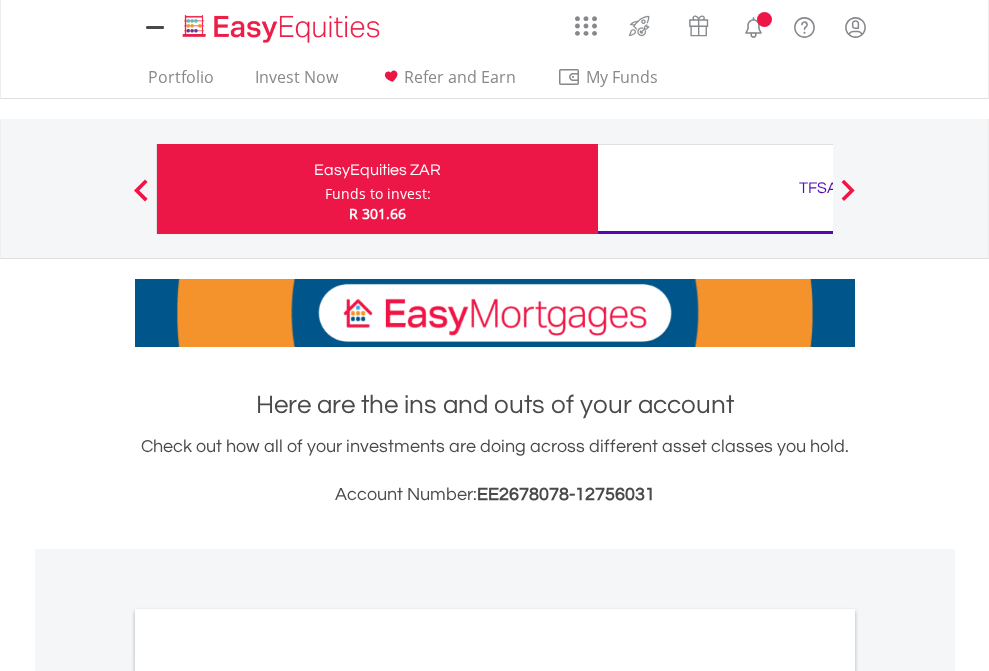scroll, scrollTop: 1202, scrollLeft: 0, axis: vertical 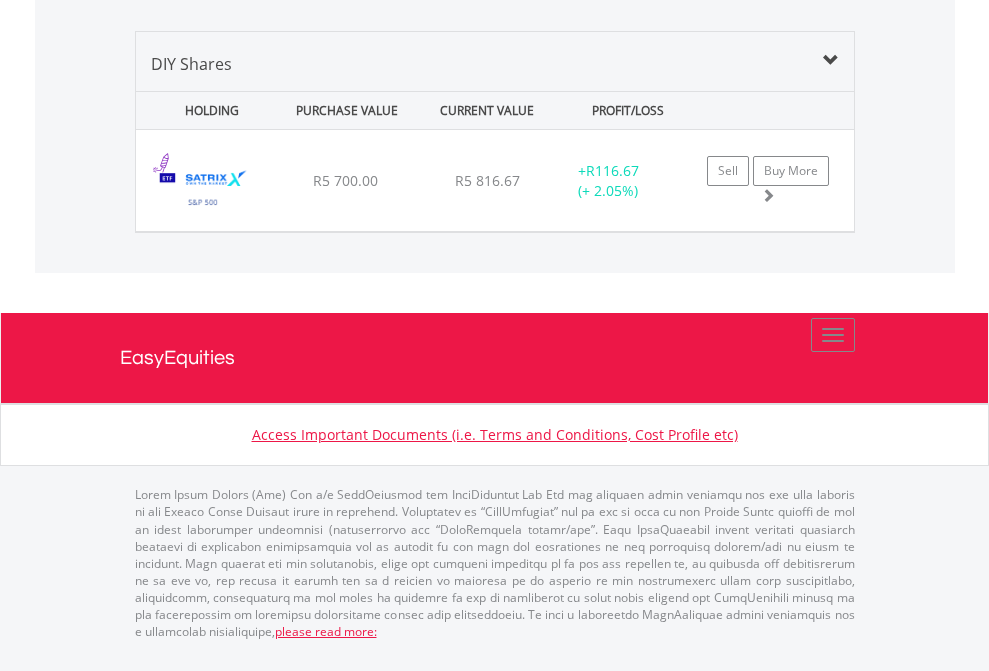 click on "TFSA" at bounding box center [818, -1419] 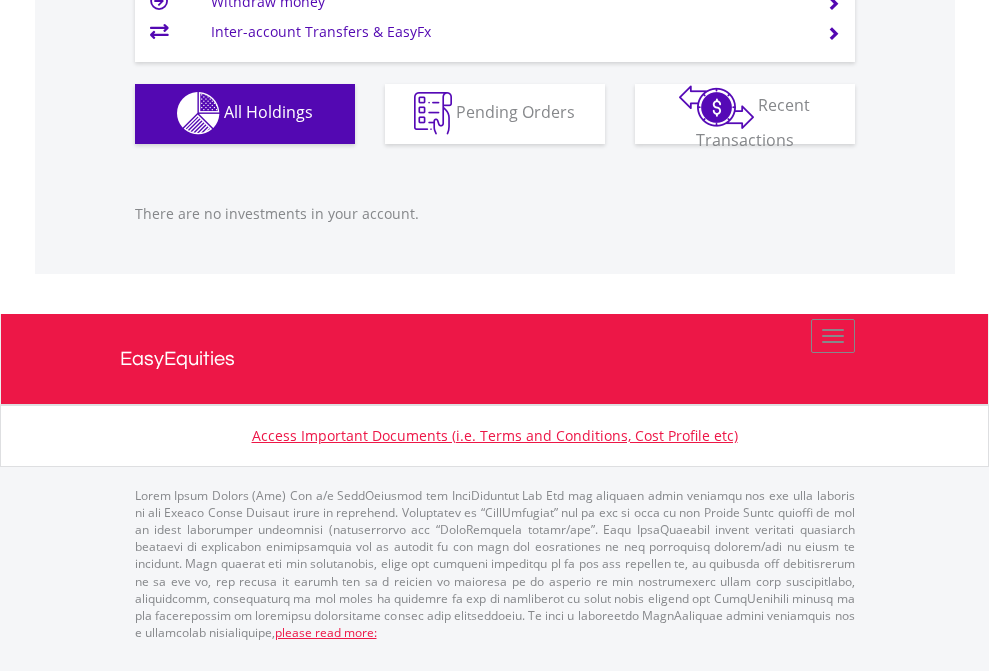 scroll, scrollTop: 1980, scrollLeft: 0, axis: vertical 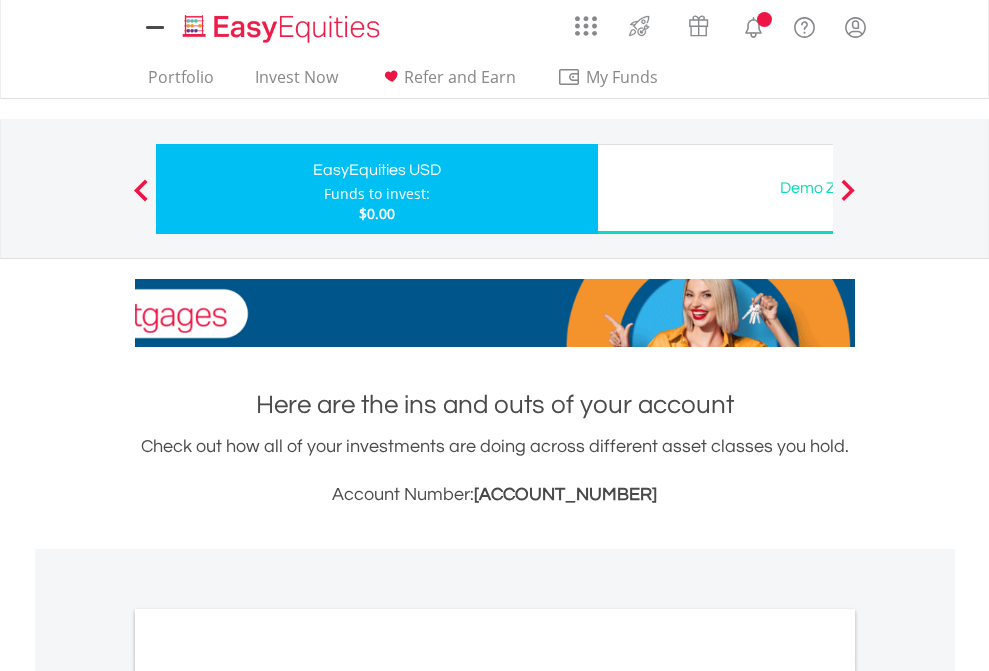 click on "All Holdings" at bounding box center [268, 1096] 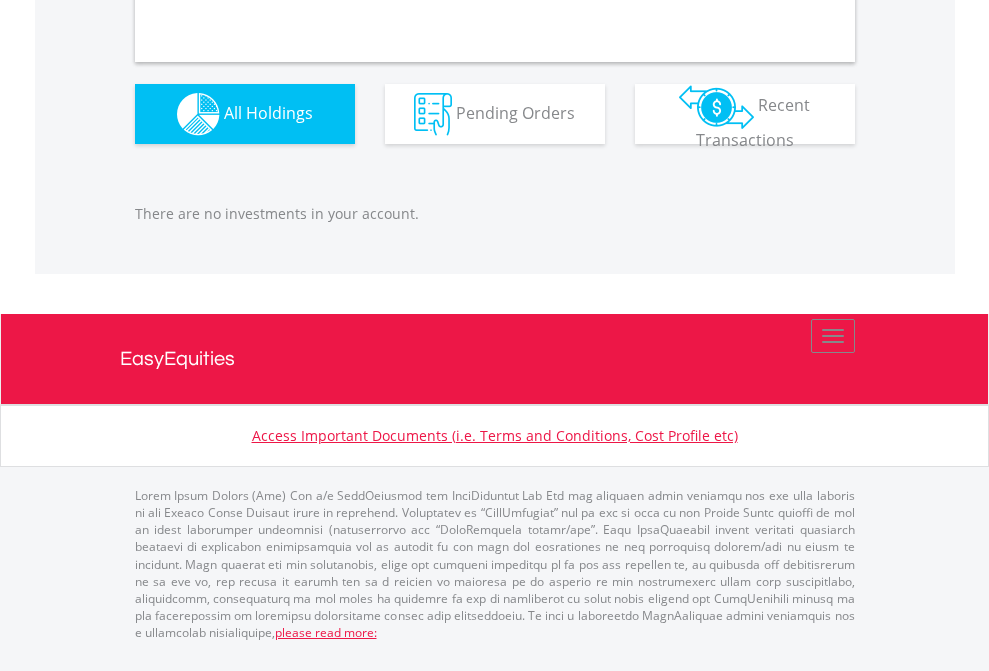 scroll, scrollTop: 1980, scrollLeft: 0, axis: vertical 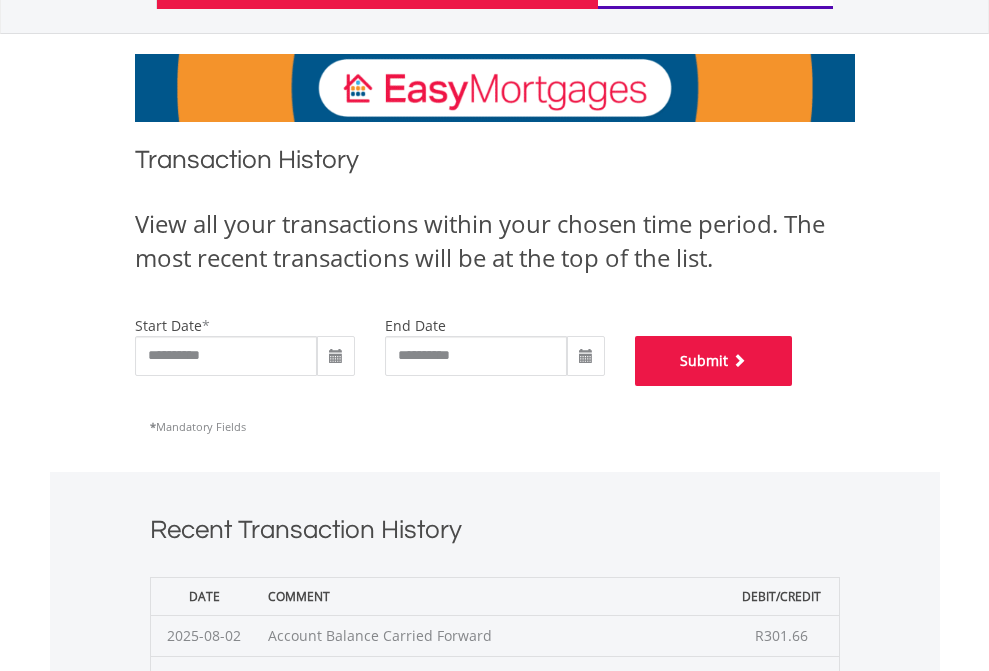 click on "Submit" at bounding box center [714, 361] 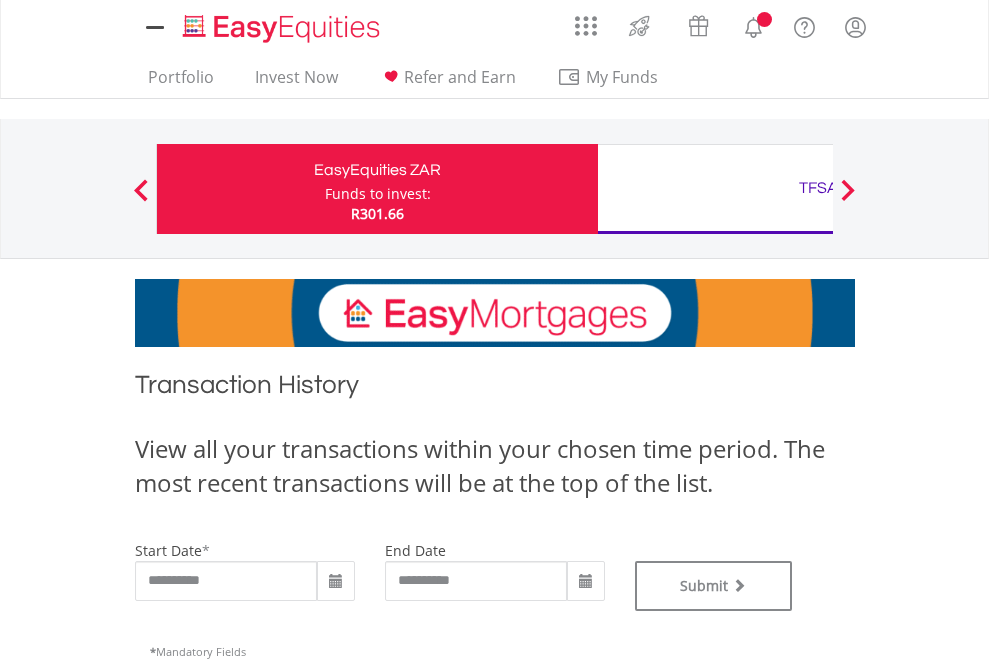 scroll, scrollTop: 0, scrollLeft: 0, axis: both 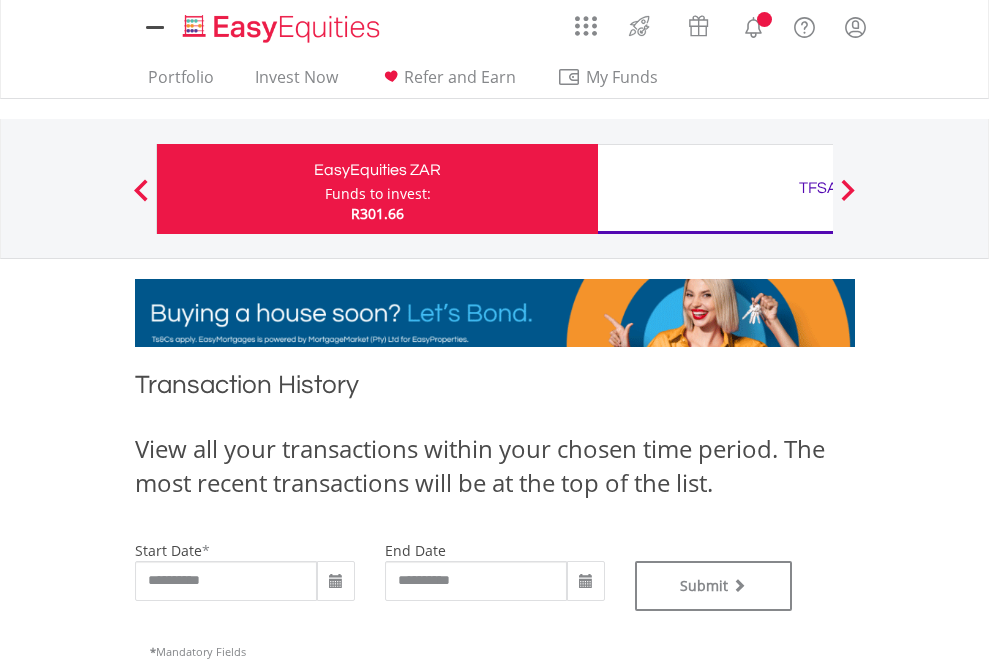 click on "TFSA" at bounding box center (818, 188) 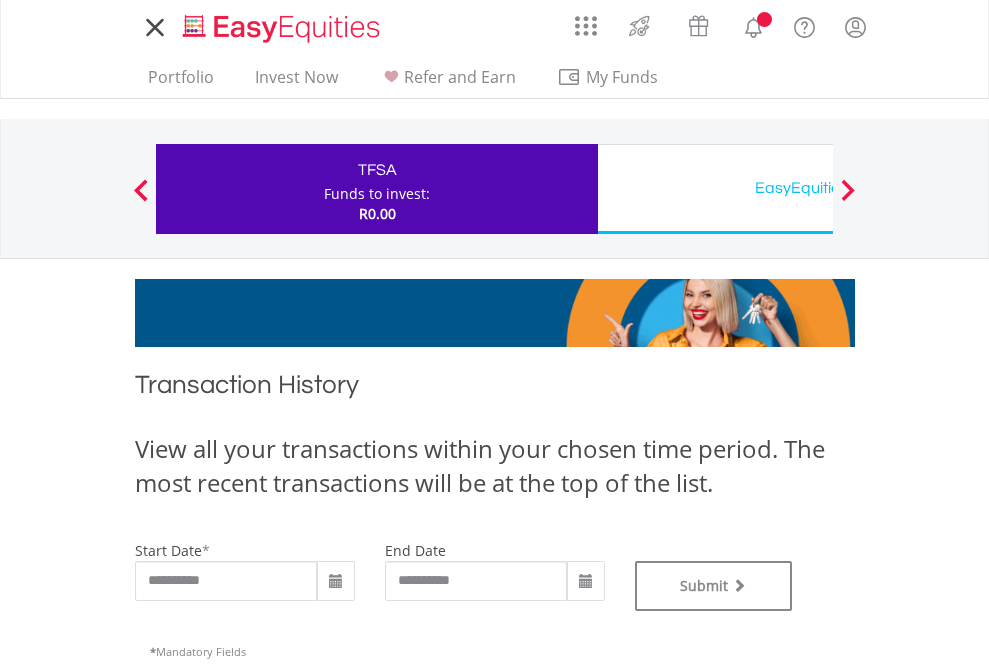 scroll, scrollTop: 0, scrollLeft: 0, axis: both 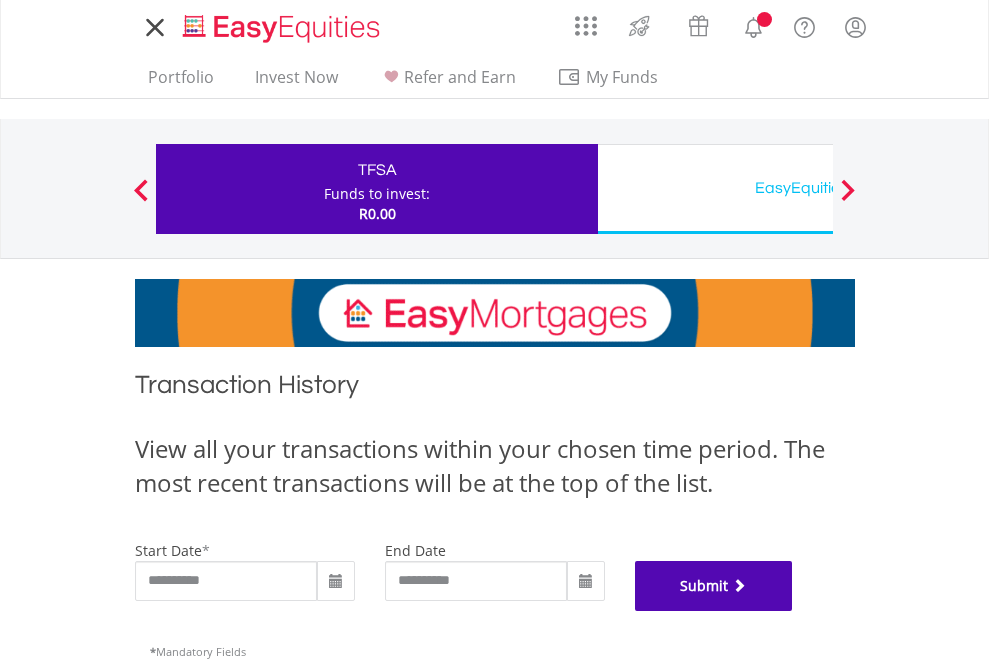 click on "Submit" at bounding box center (714, 586) 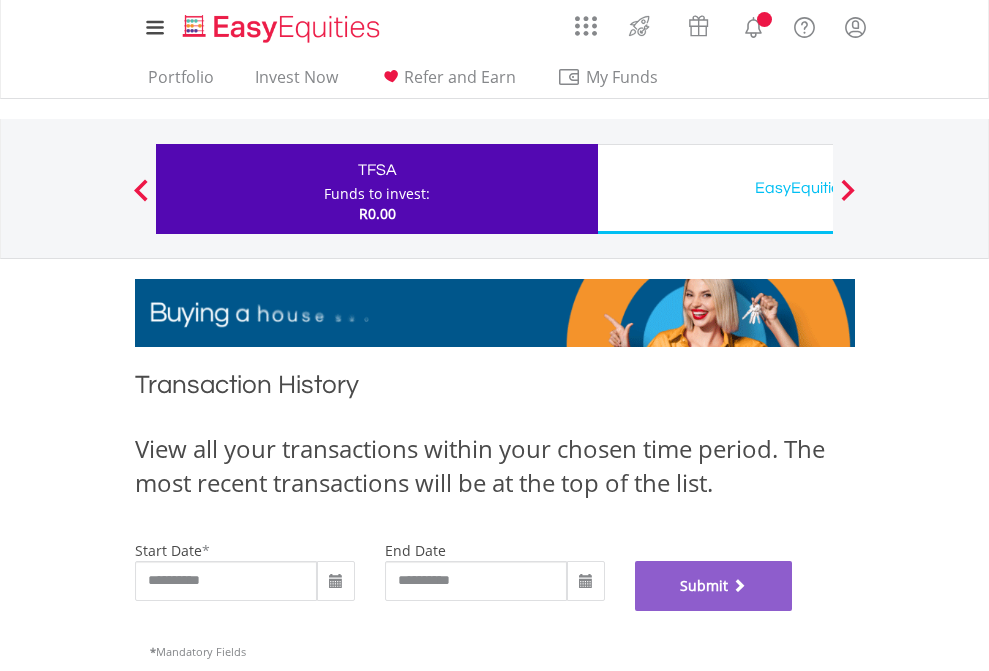 scroll, scrollTop: 811, scrollLeft: 0, axis: vertical 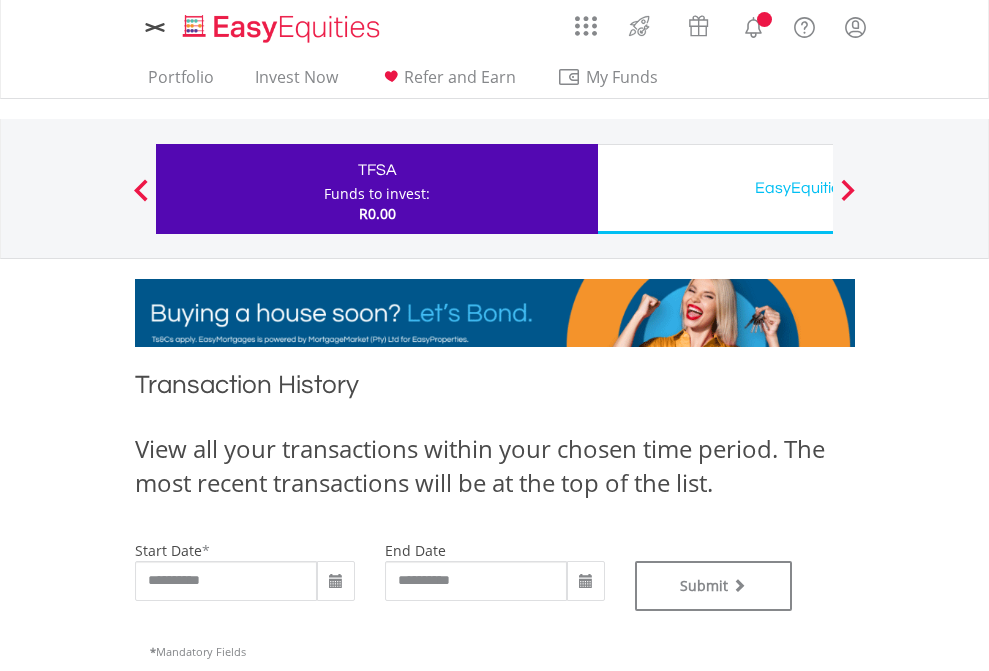 click on "EasyEquities USD" at bounding box center [818, 188] 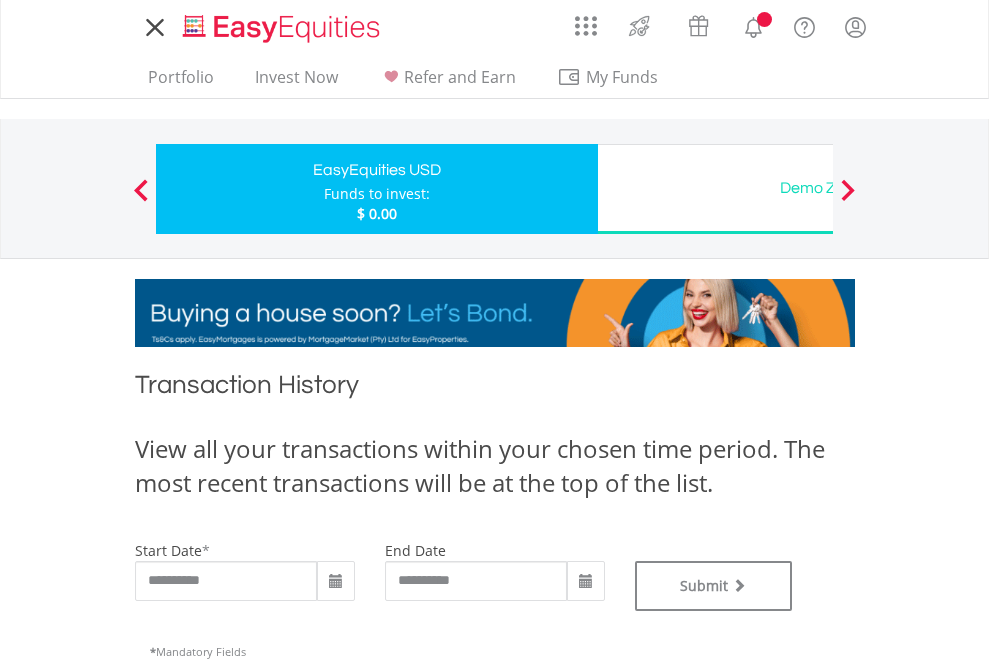 scroll, scrollTop: 0, scrollLeft: 0, axis: both 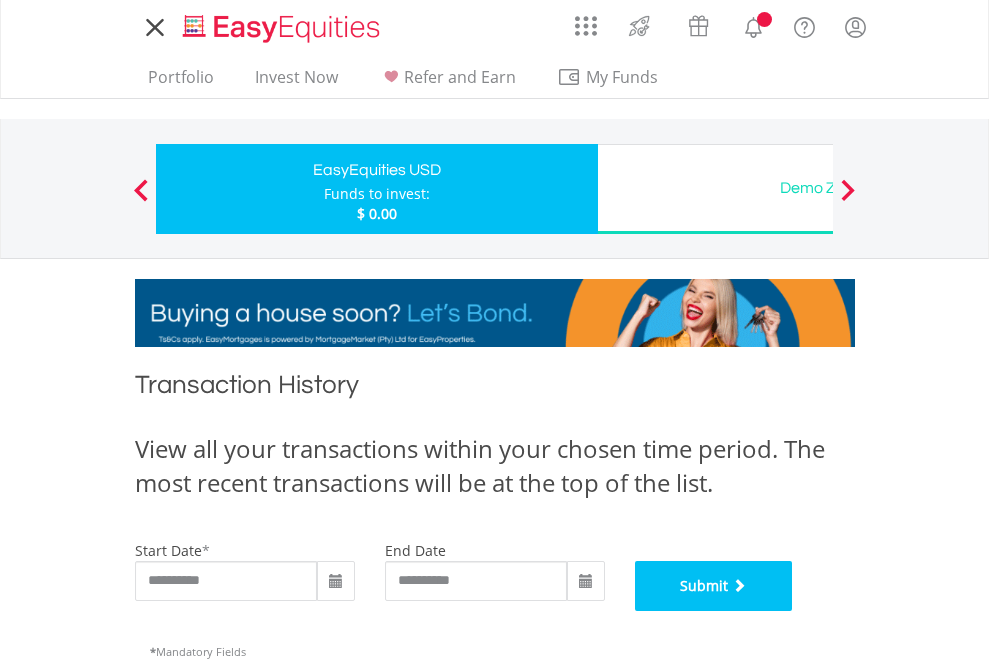 click on "Submit" at bounding box center [714, 586] 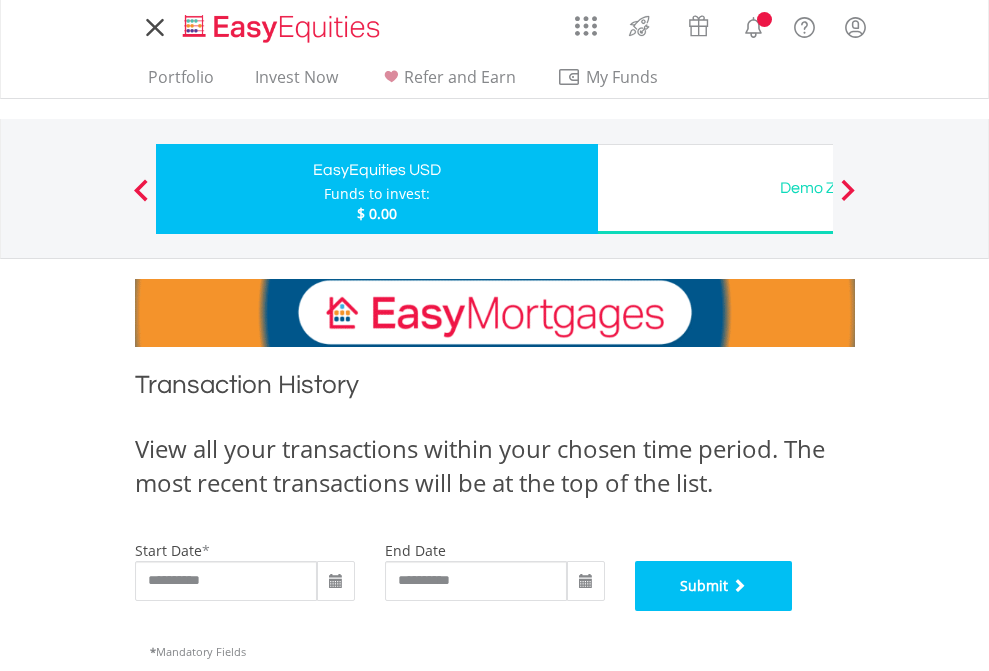 scroll, scrollTop: 811, scrollLeft: 0, axis: vertical 